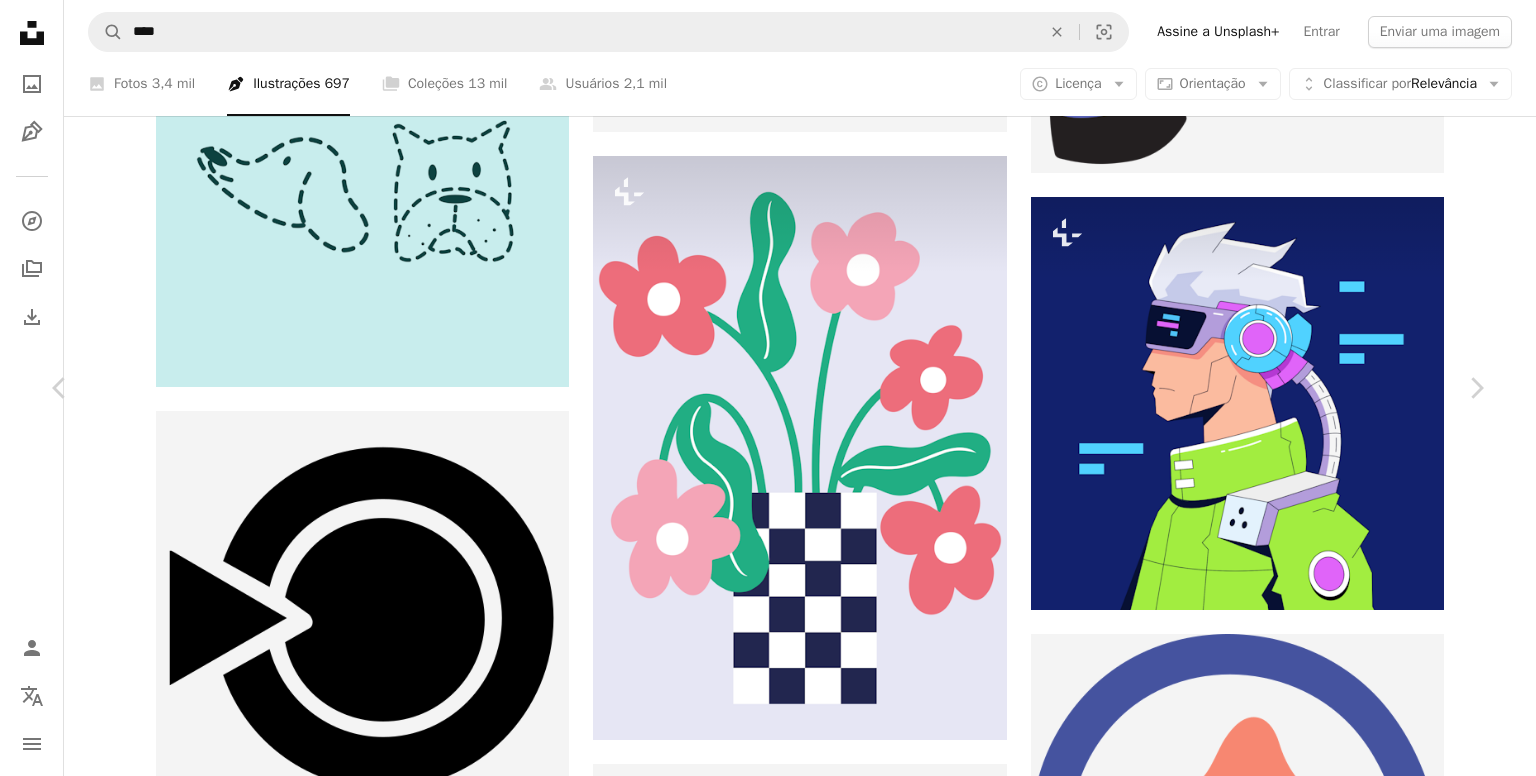 scroll, scrollTop: 83250, scrollLeft: 0, axis: vertical 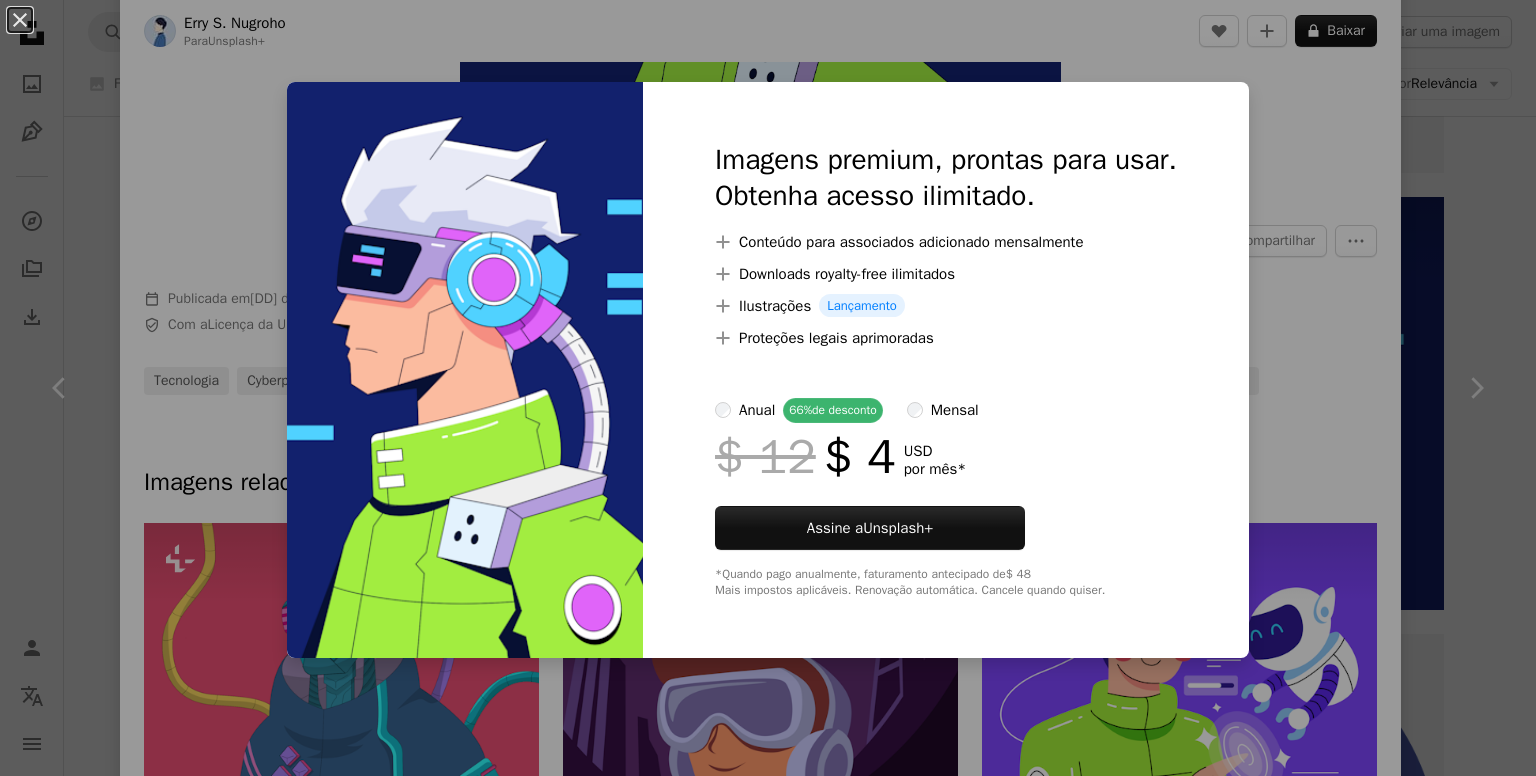 click on "An X shape Imagens premium, prontas para usar. Obtenha acesso ilimitado. A plus sign Conteúdo para associados adicionado mensalmente A plus sign Downloads royalty-free ilimitados A plus sign Ilustrações  Lançamento A plus sign Proteções legais aprimoradas anual 66%  de desconto mensal $ 12   $ 4 USD por mês * Assine a  Unsplash+ *Quando pago anualmente, faturamento antecipado de  $ 48 Mais impostos aplicáveis. Renovação automática. Cancele quando quiser." at bounding box center (768, 388) 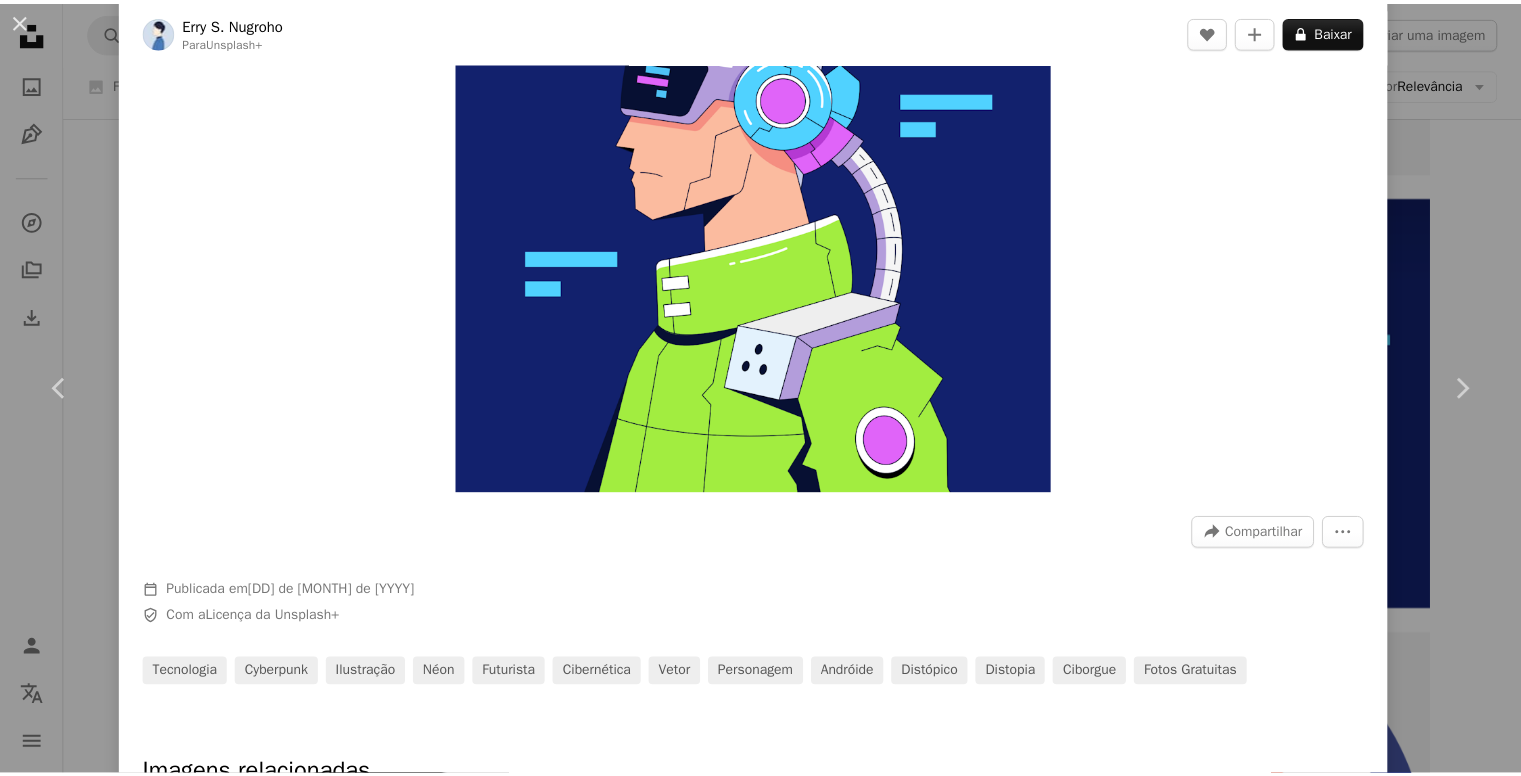scroll, scrollTop: 0, scrollLeft: 0, axis: both 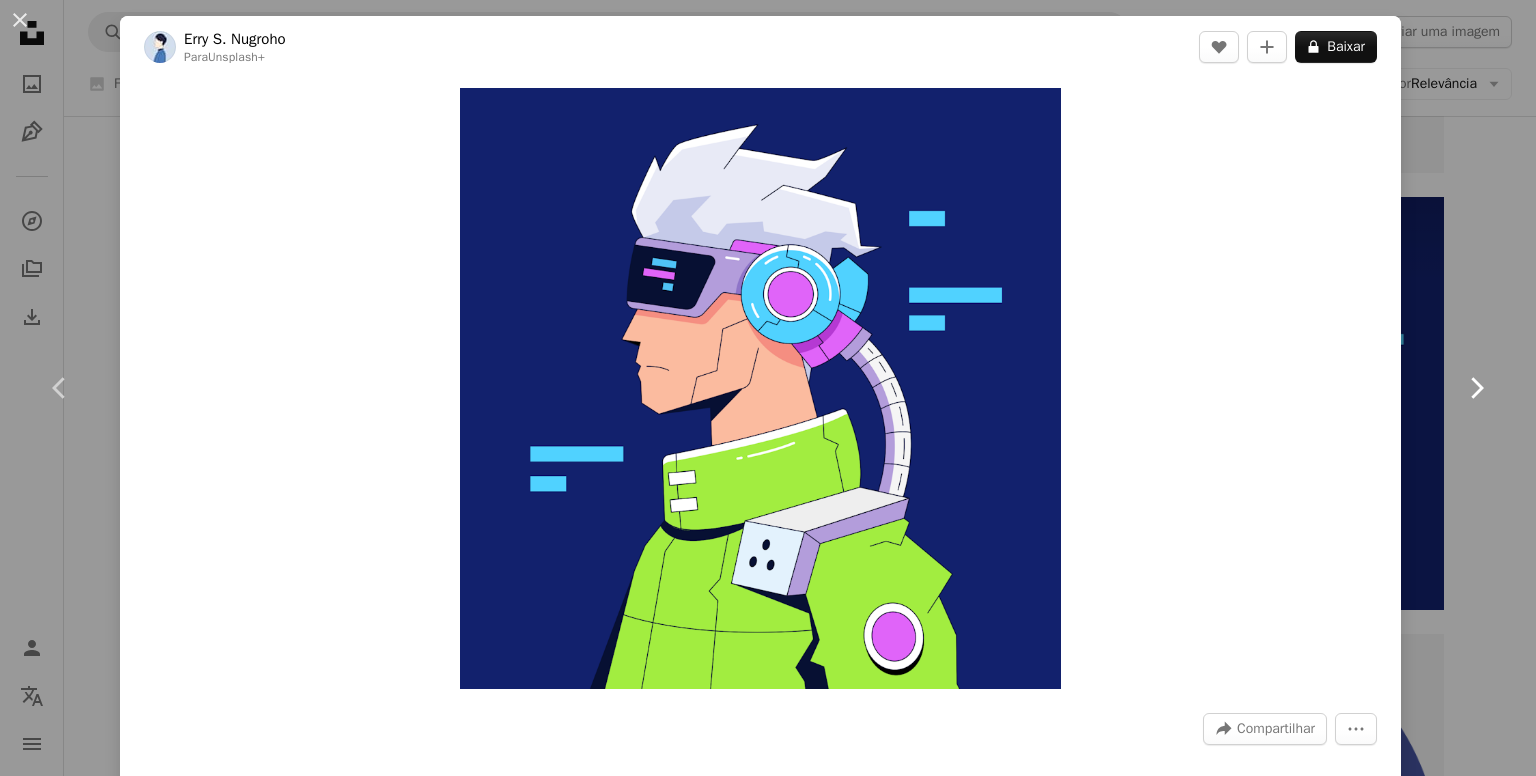 click on "Chevron right" at bounding box center (1476, 388) 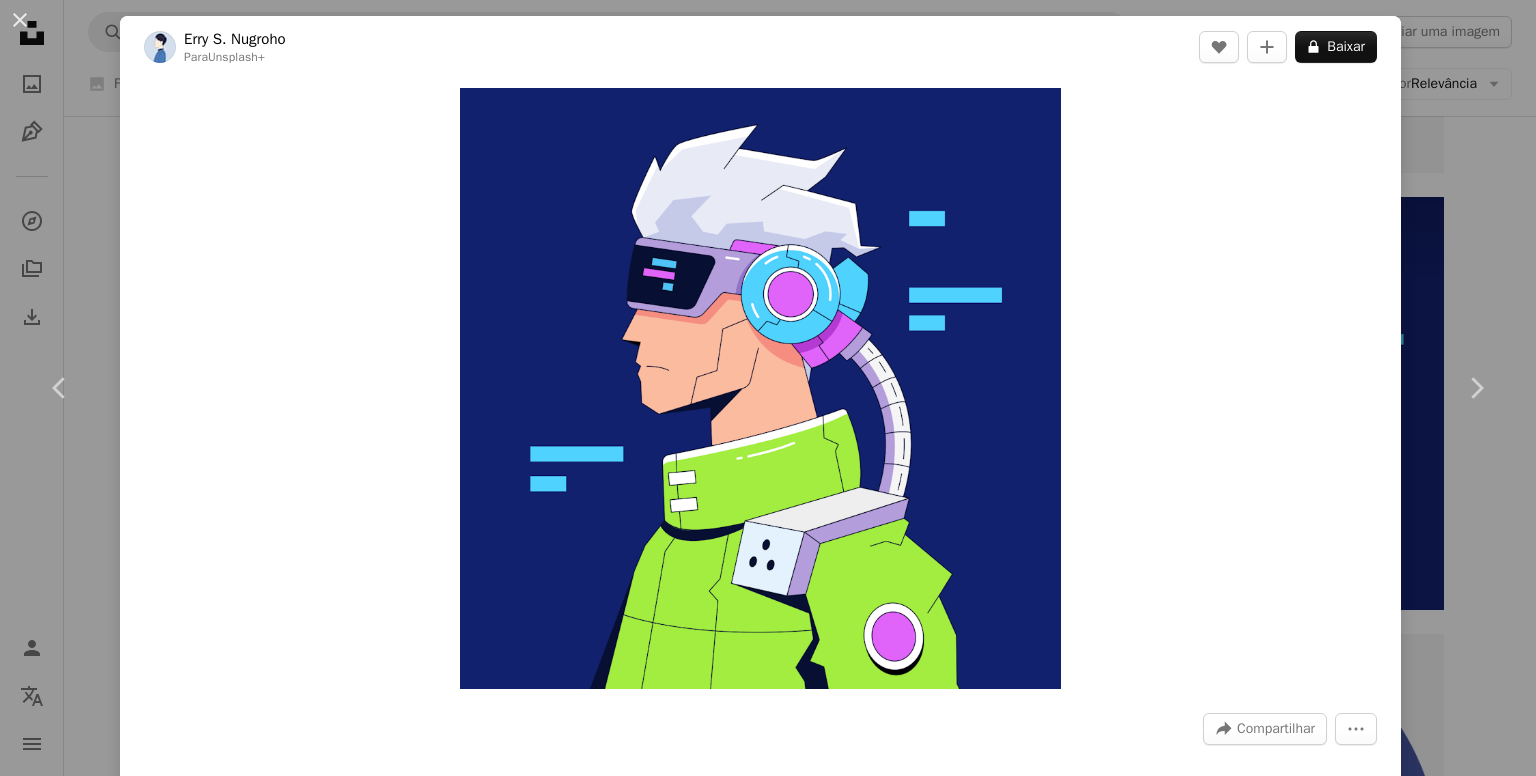 click on "An X shape" at bounding box center (20, 20) 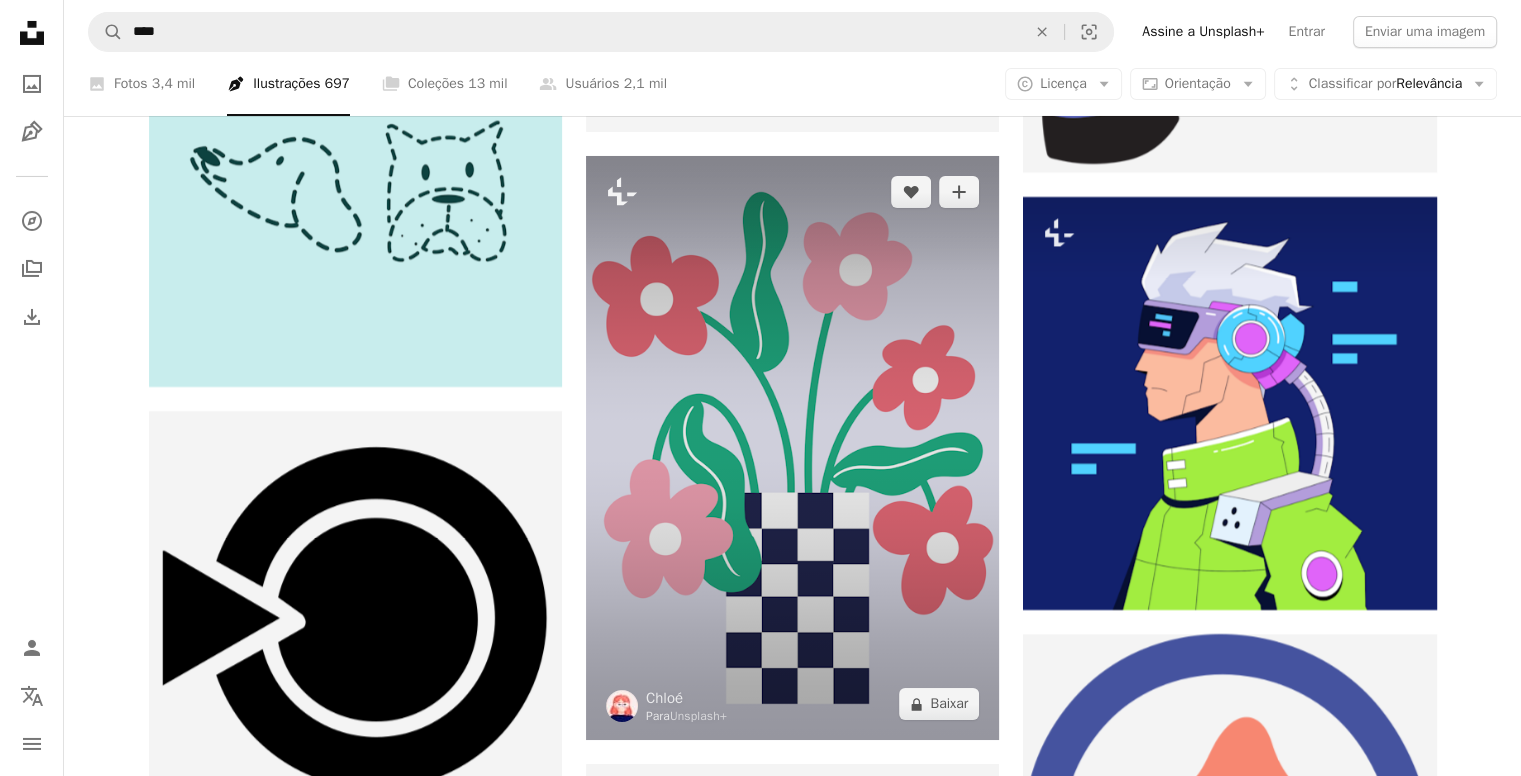 scroll, scrollTop: 83330, scrollLeft: 0, axis: vertical 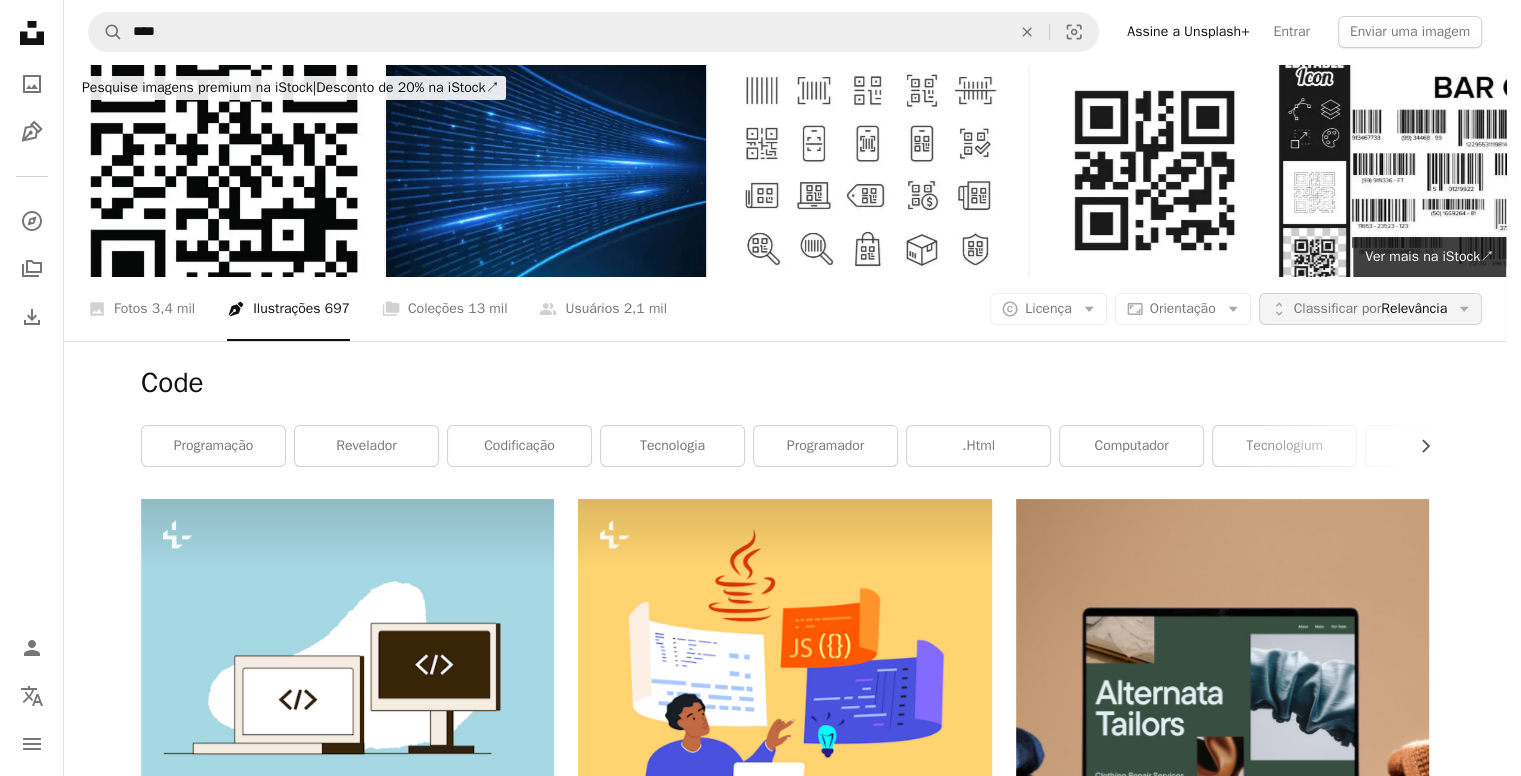 click on "Classificar por" at bounding box center (1338, 308) 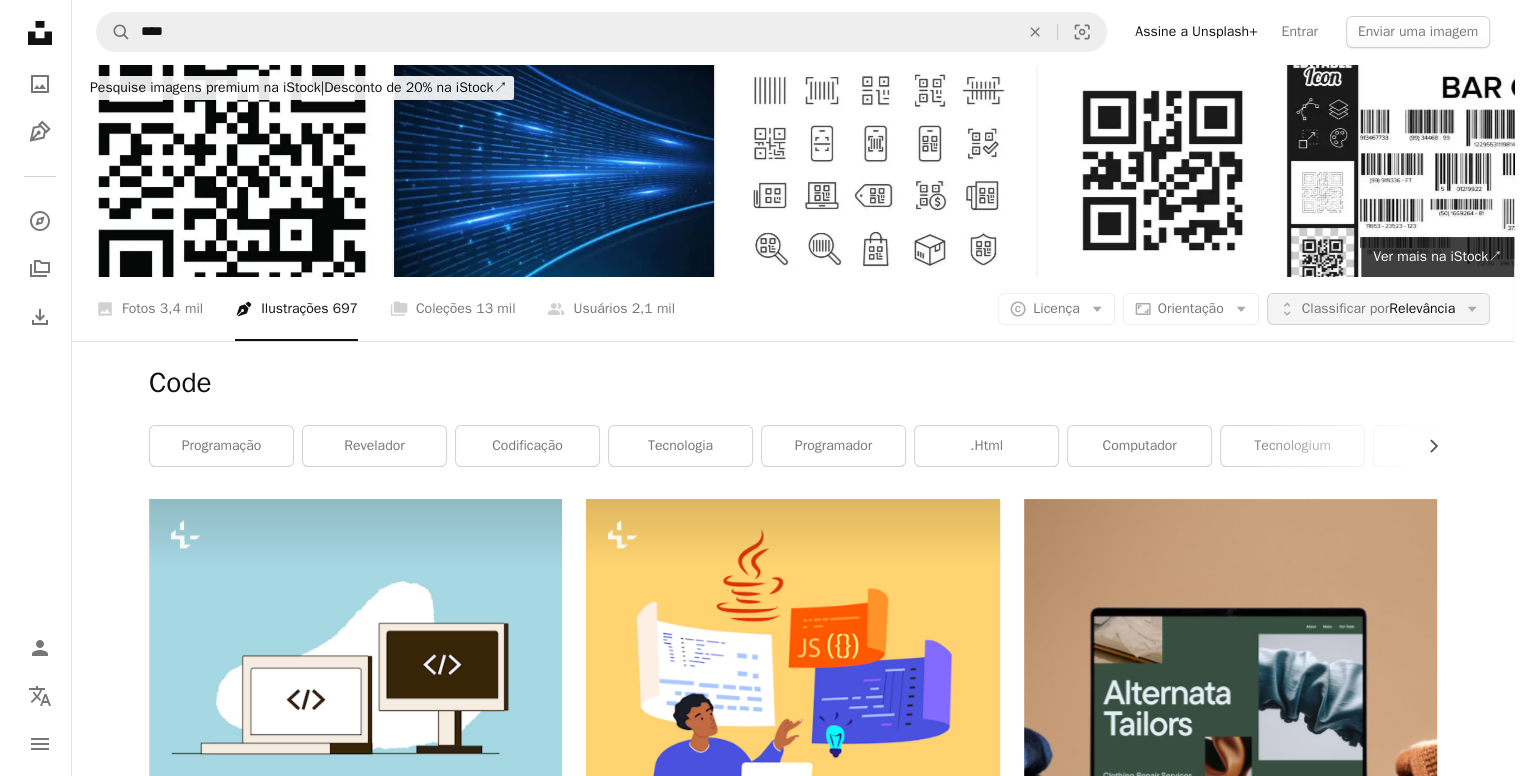 scroll, scrollTop: 0, scrollLeft: 0, axis: both 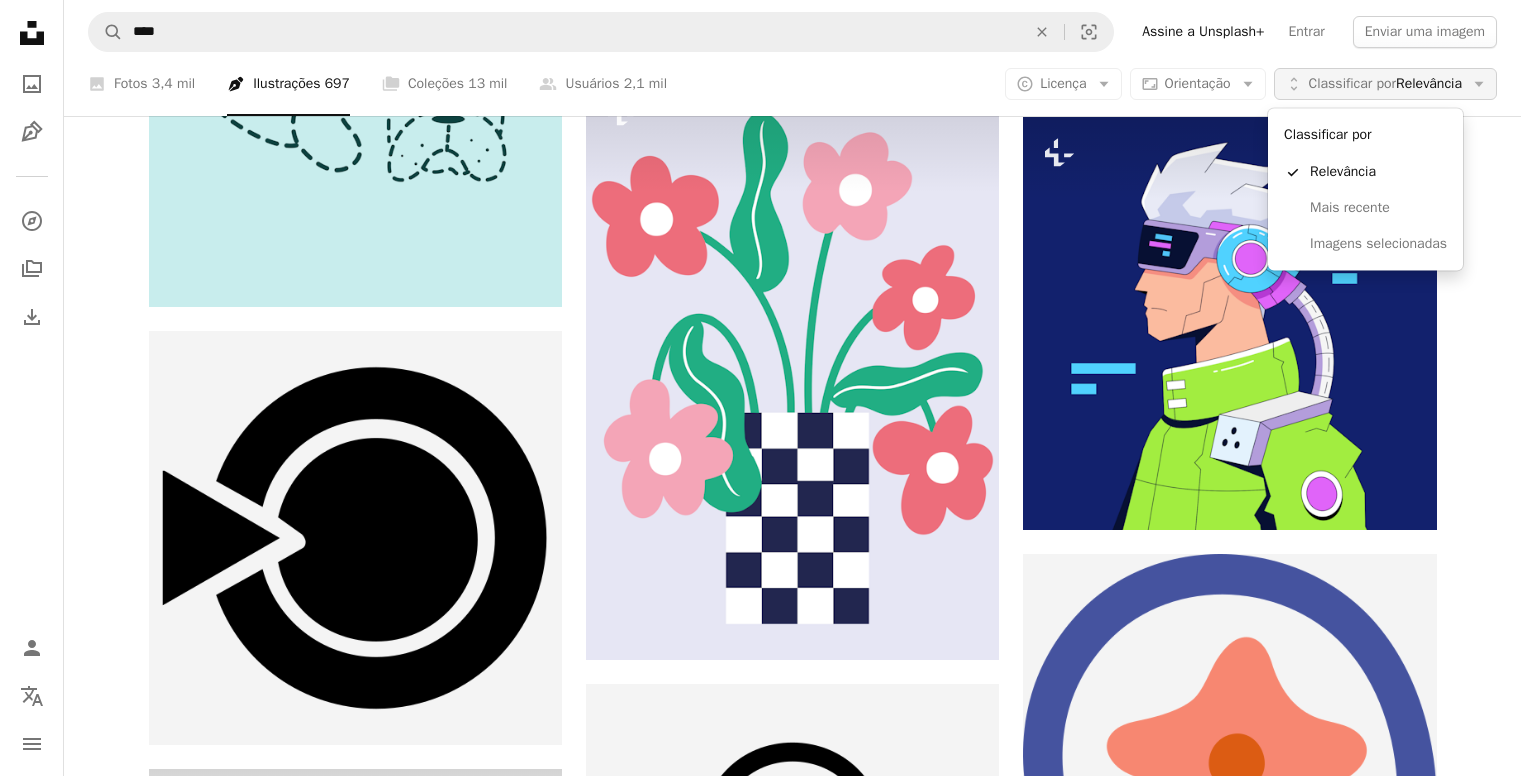click on "Classificar por" at bounding box center [1353, 83] 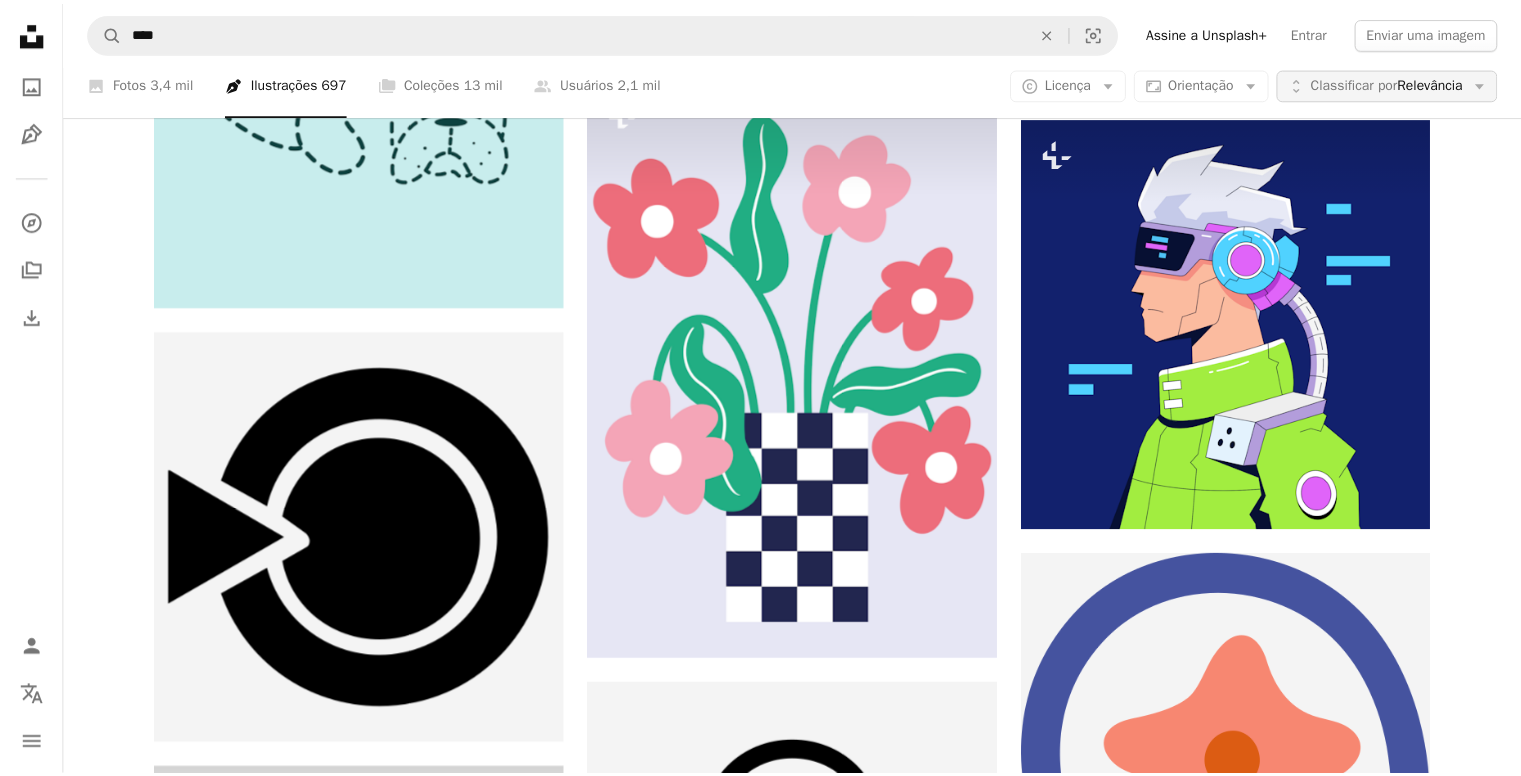 scroll, scrollTop: 83330, scrollLeft: 0, axis: vertical 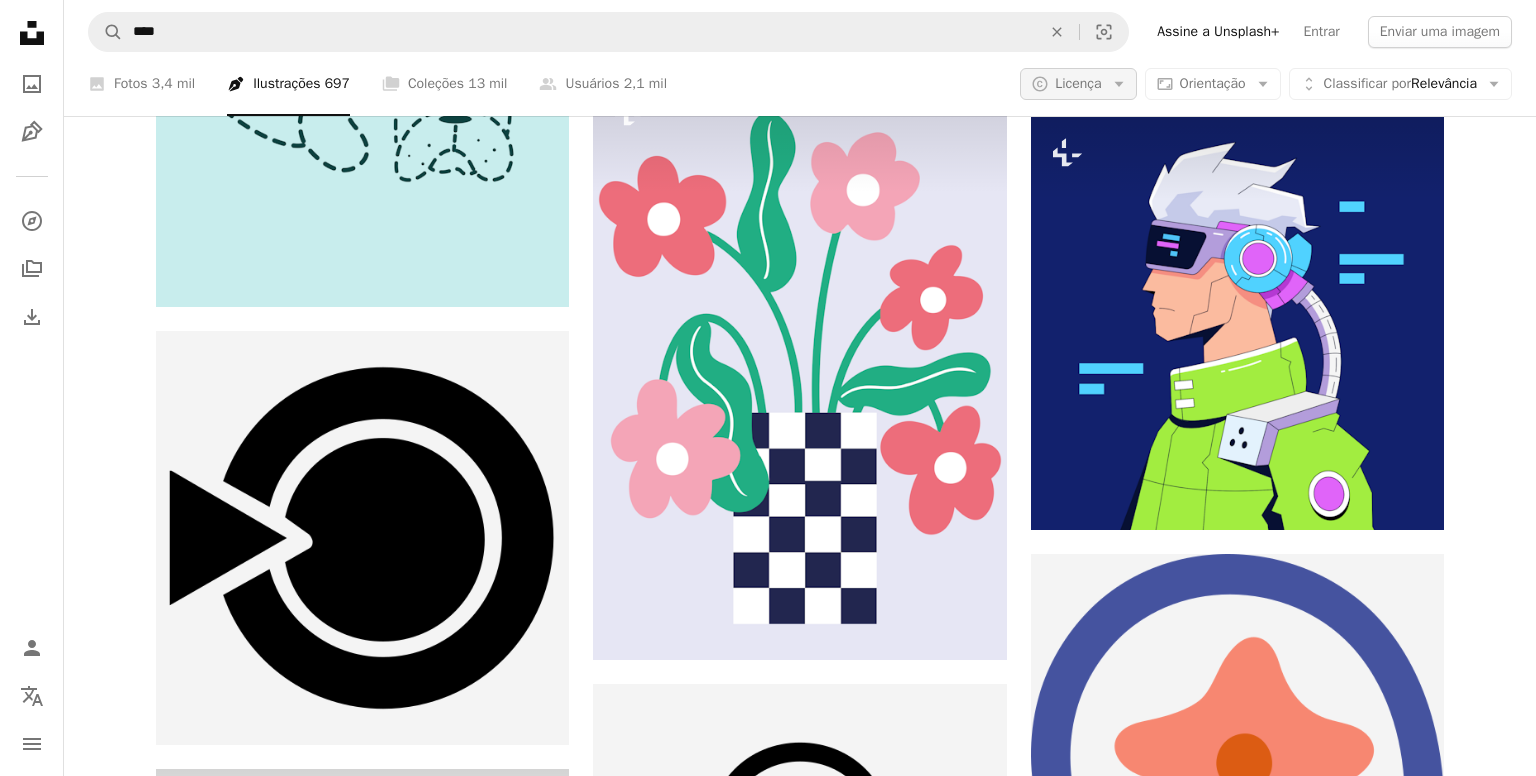 click on "Arrow down" 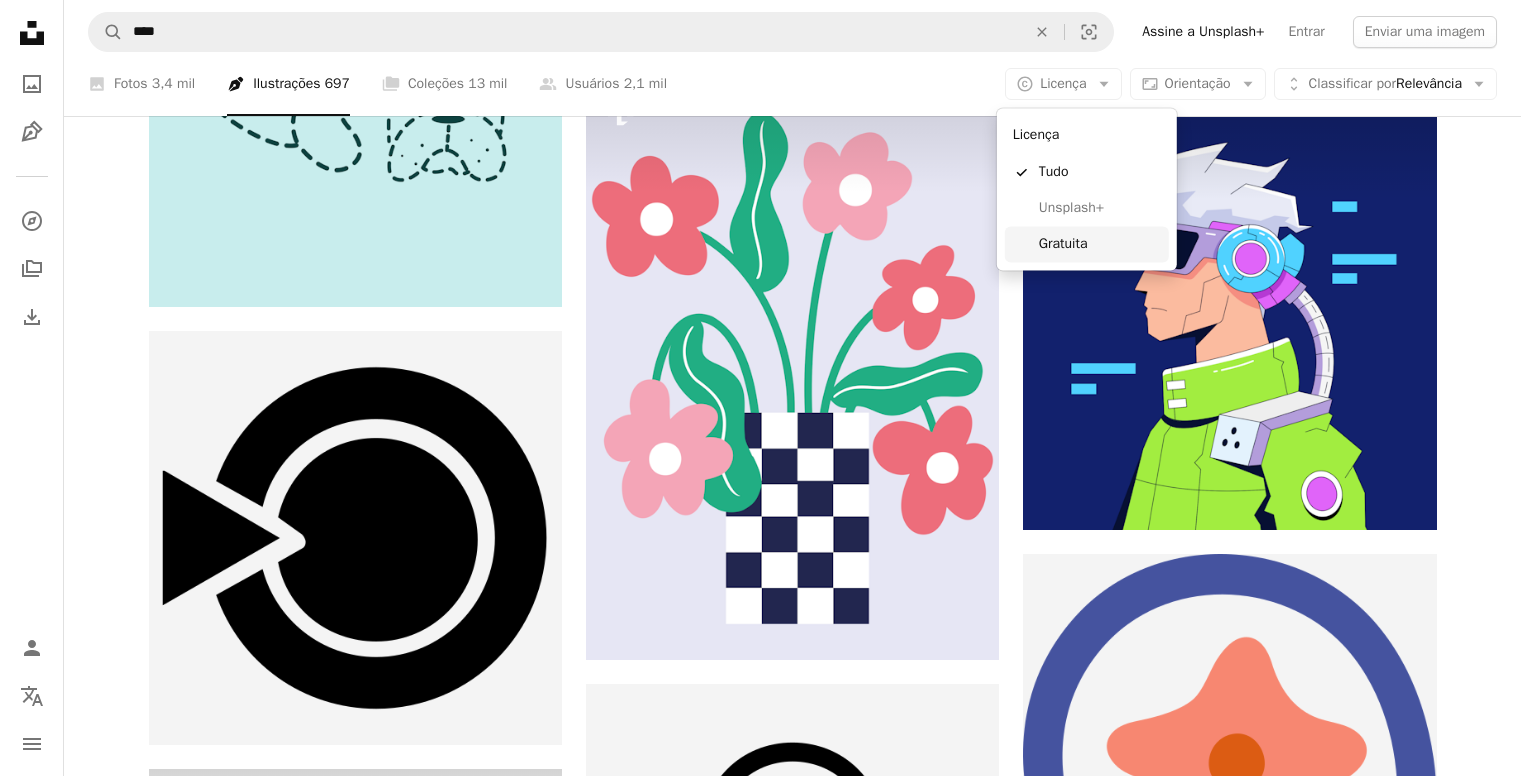 click on "Gratuita" at bounding box center (1100, 244) 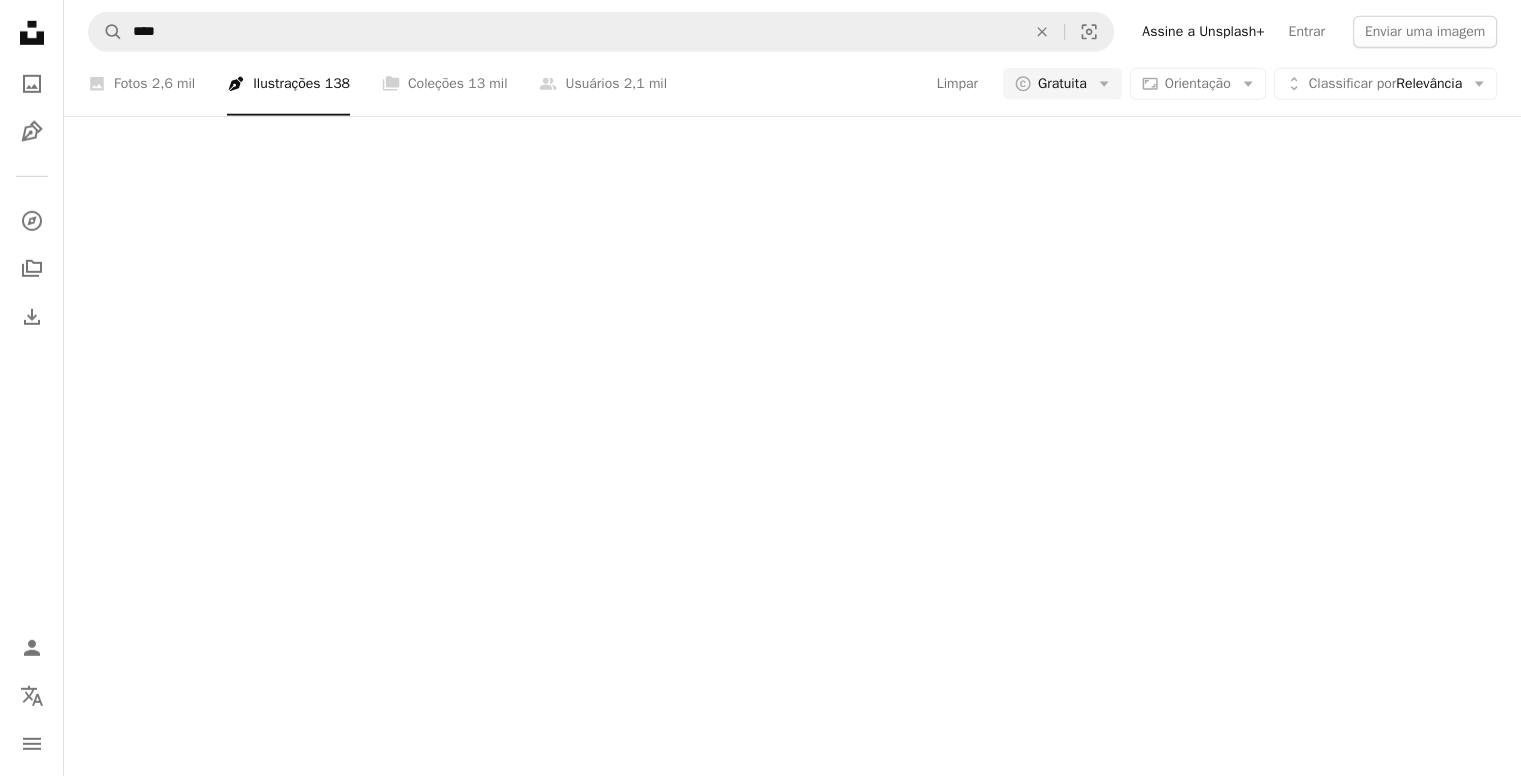 scroll, scrollTop: 72600, scrollLeft: 0, axis: vertical 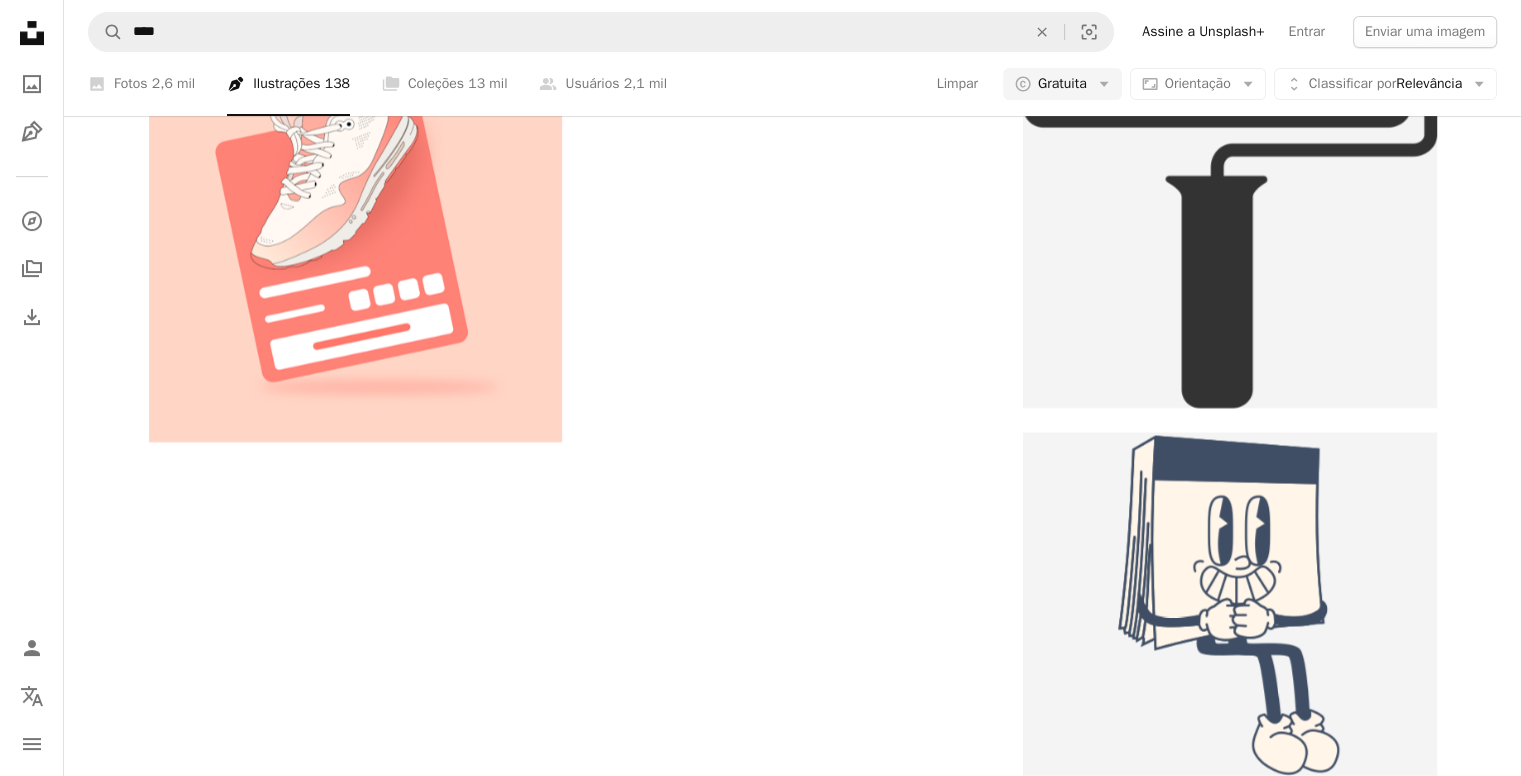 click at bounding box center [1229, -4214] 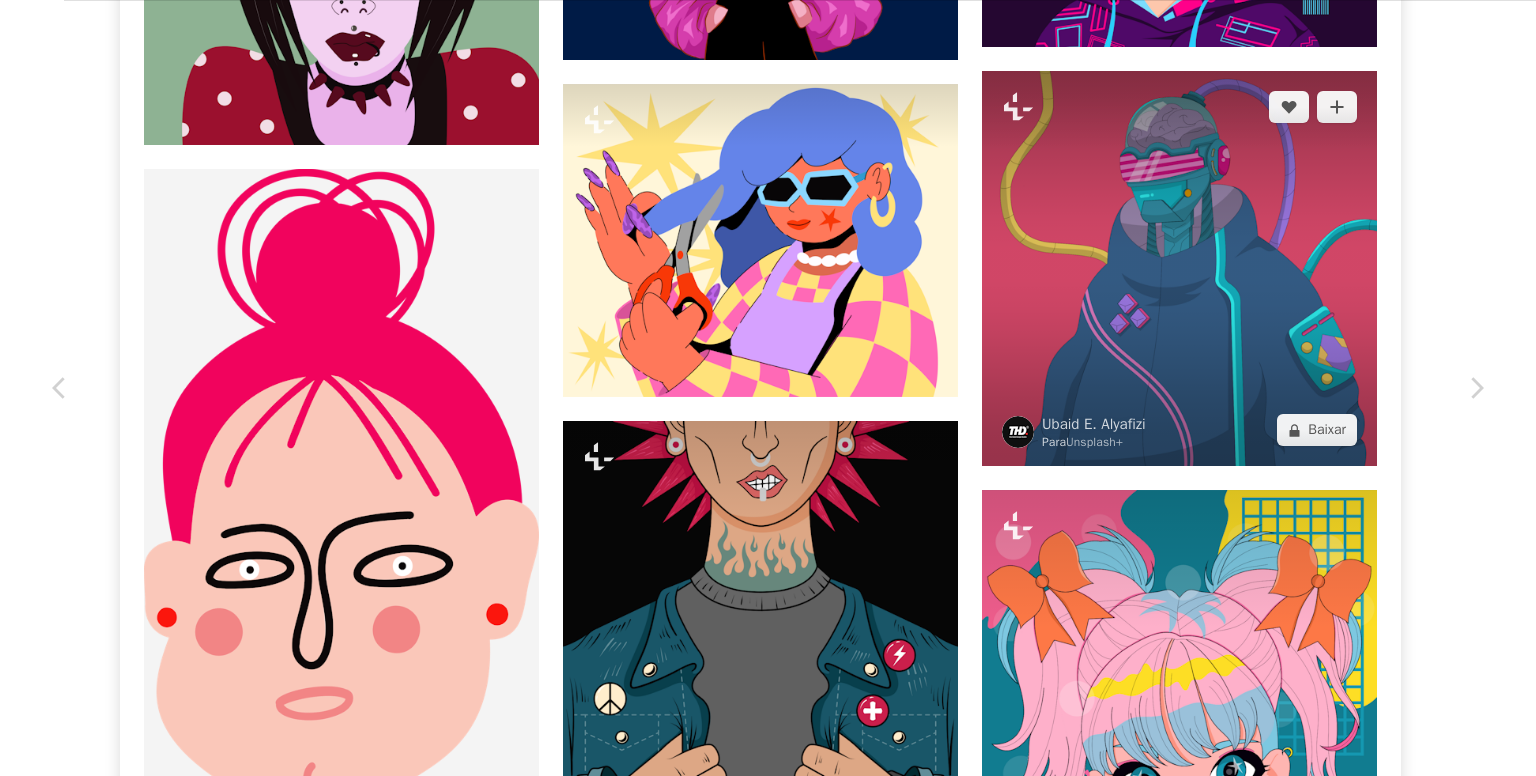 scroll, scrollTop: 2459, scrollLeft: 0, axis: vertical 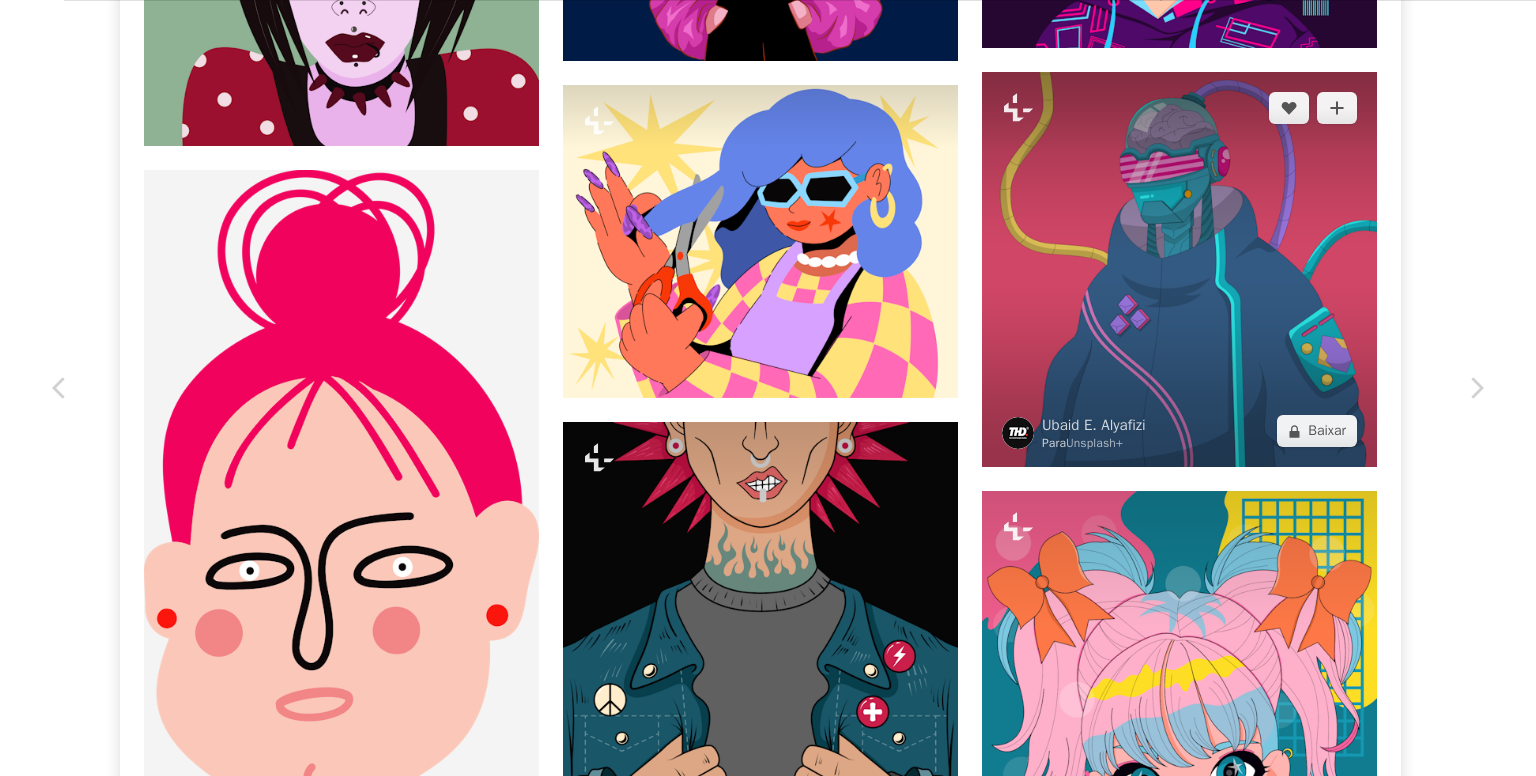 click at bounding box center (1179, 269) 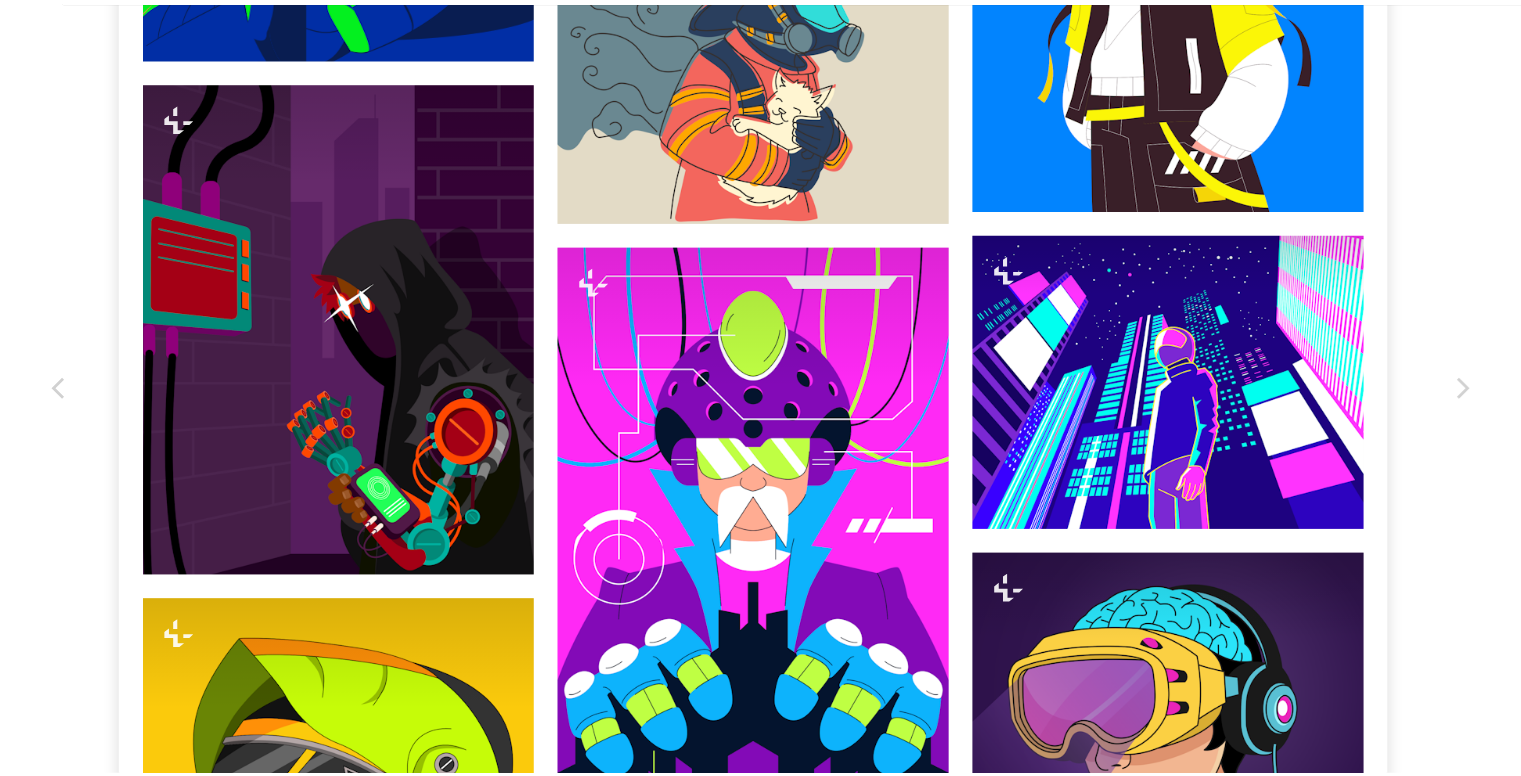 scroll, scrollTop: 3409, scrollLeft: 0, axis: vertical 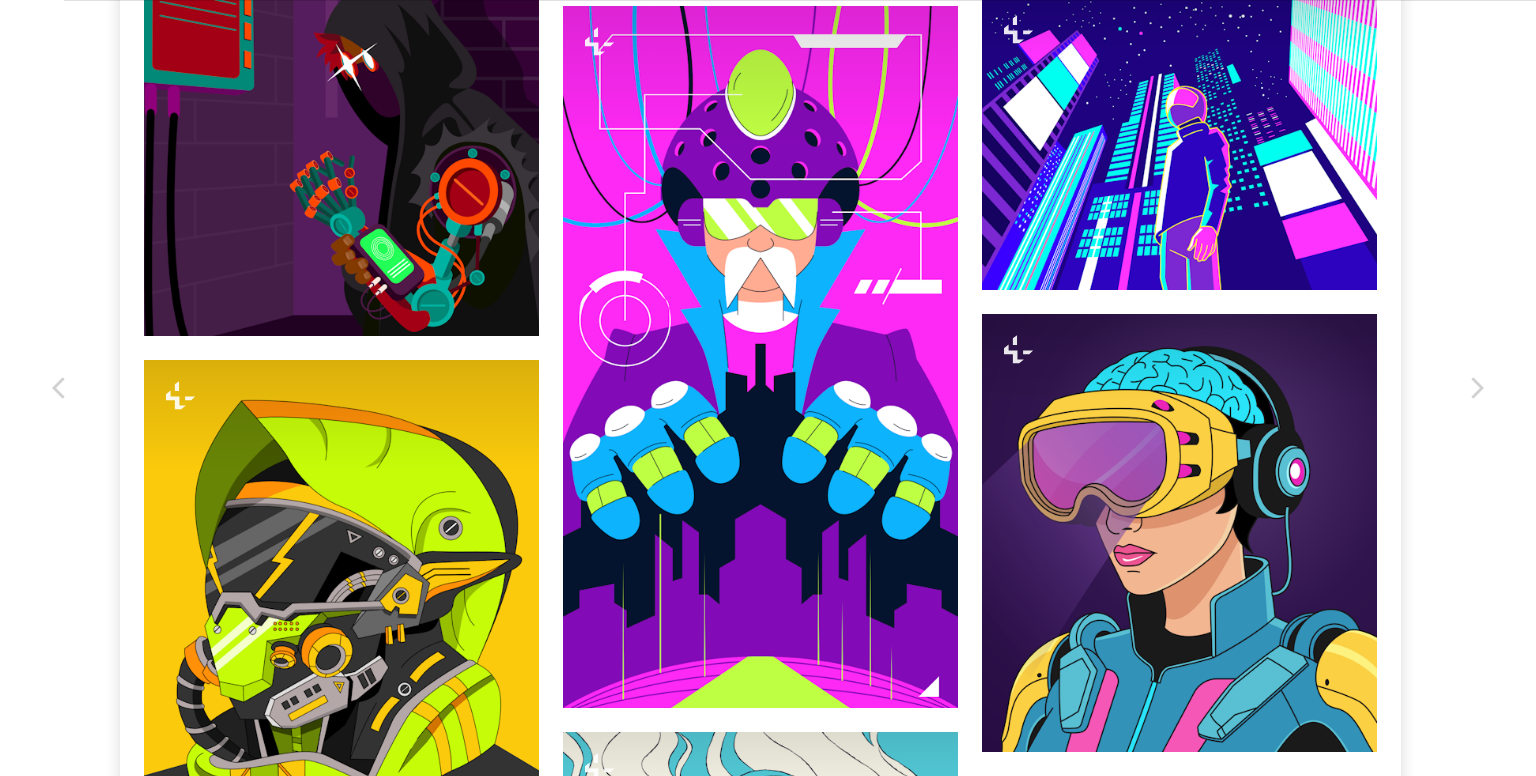 click on "An X shape" at bounding box center [20, 20] 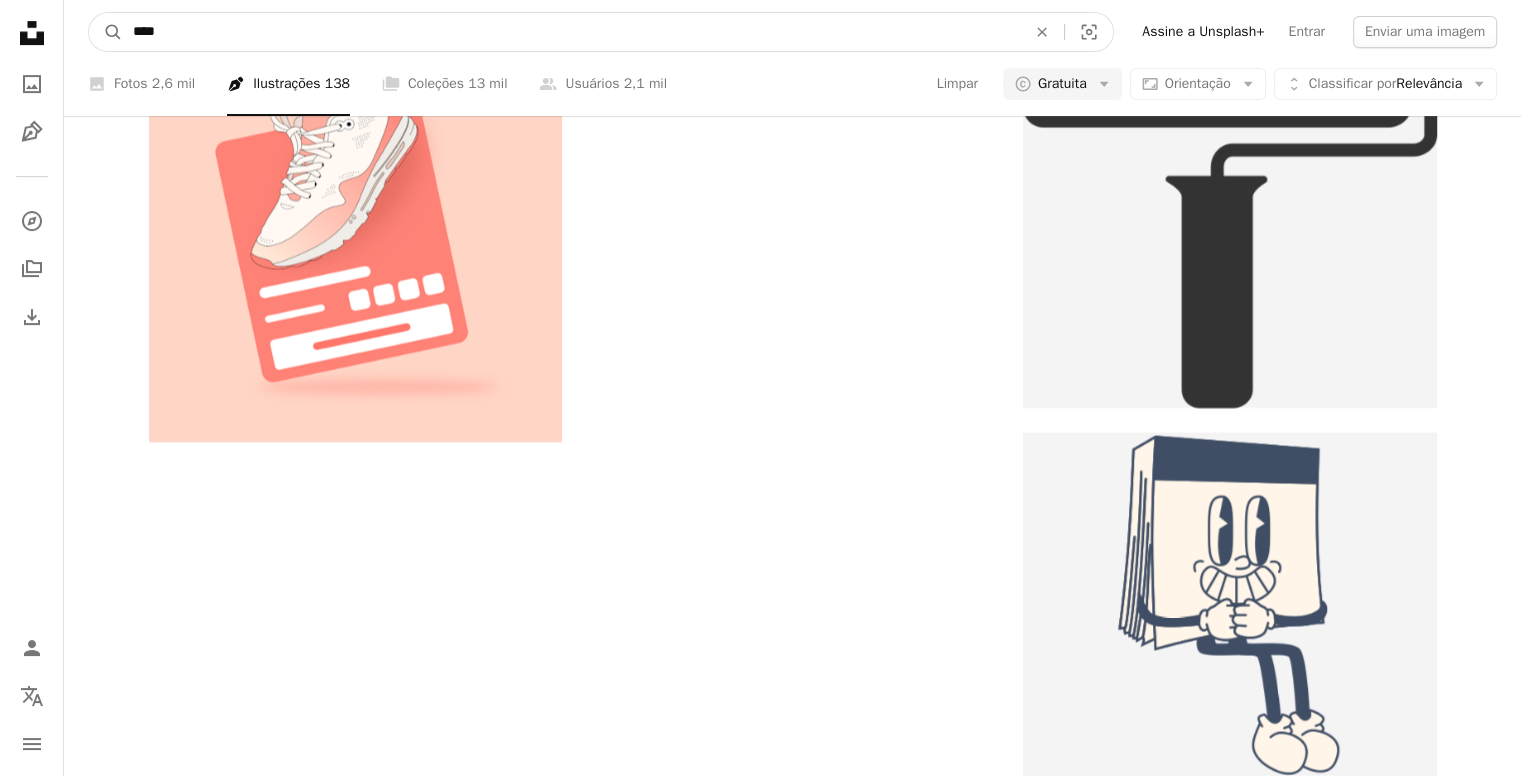 drag, startPoint x: 202, startPoint y: 11, endPoint x: 205, endPoint y: 28, distance: 17.262676 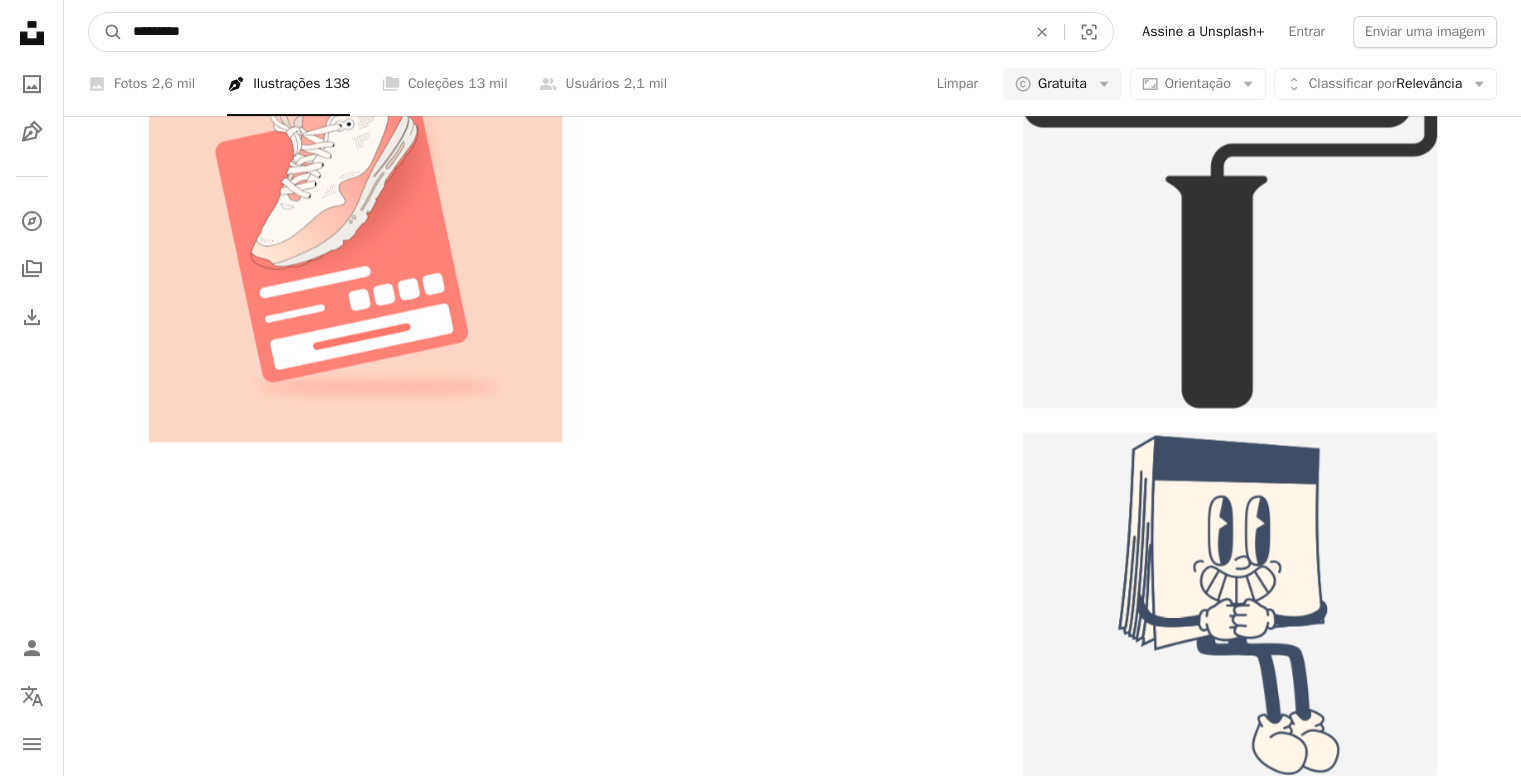 type on "*********" 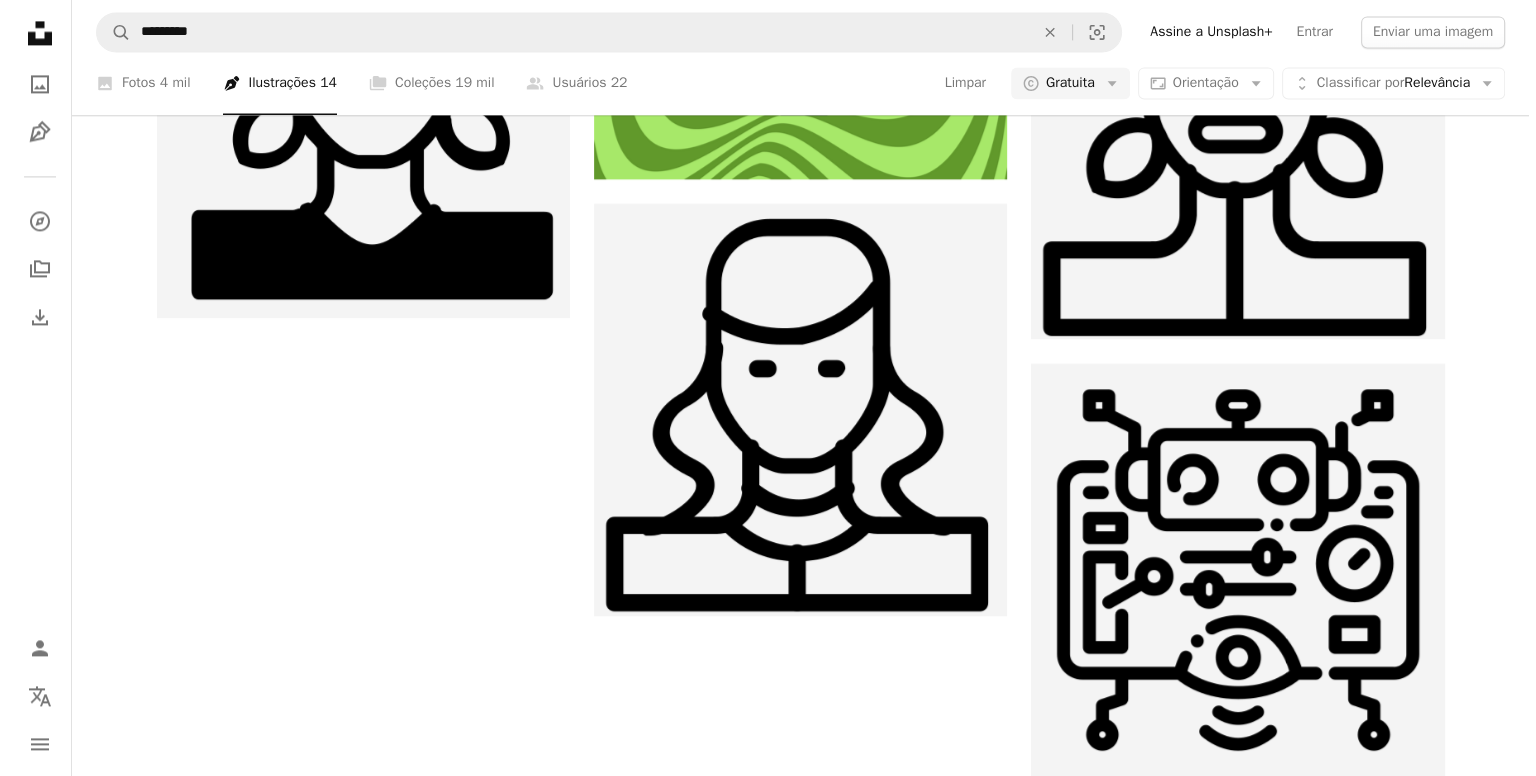 scroll, scrollTop: 0, scrollLeft: 0, axis: both 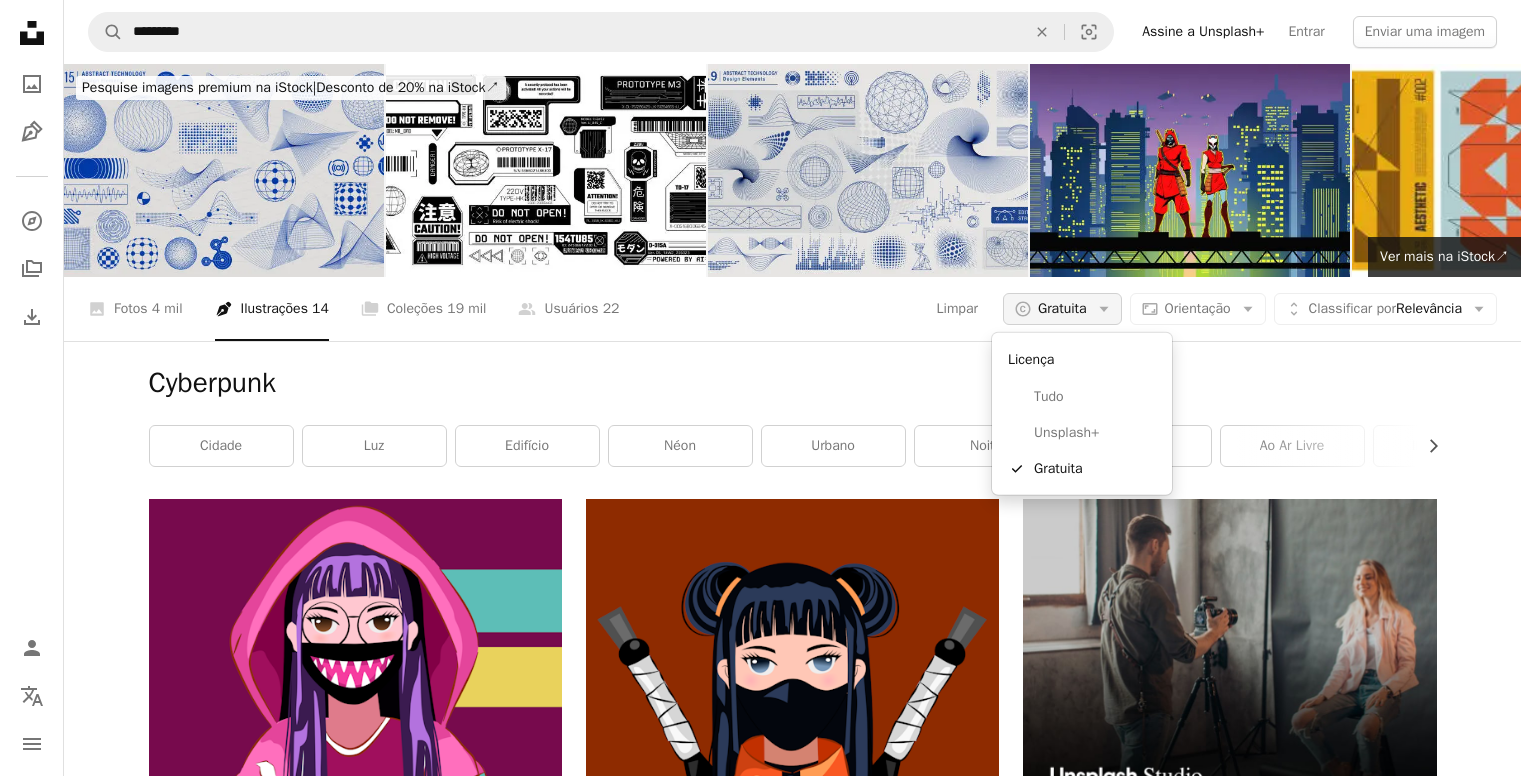 click on "Gratuita" at bounding box center [1062, 309] 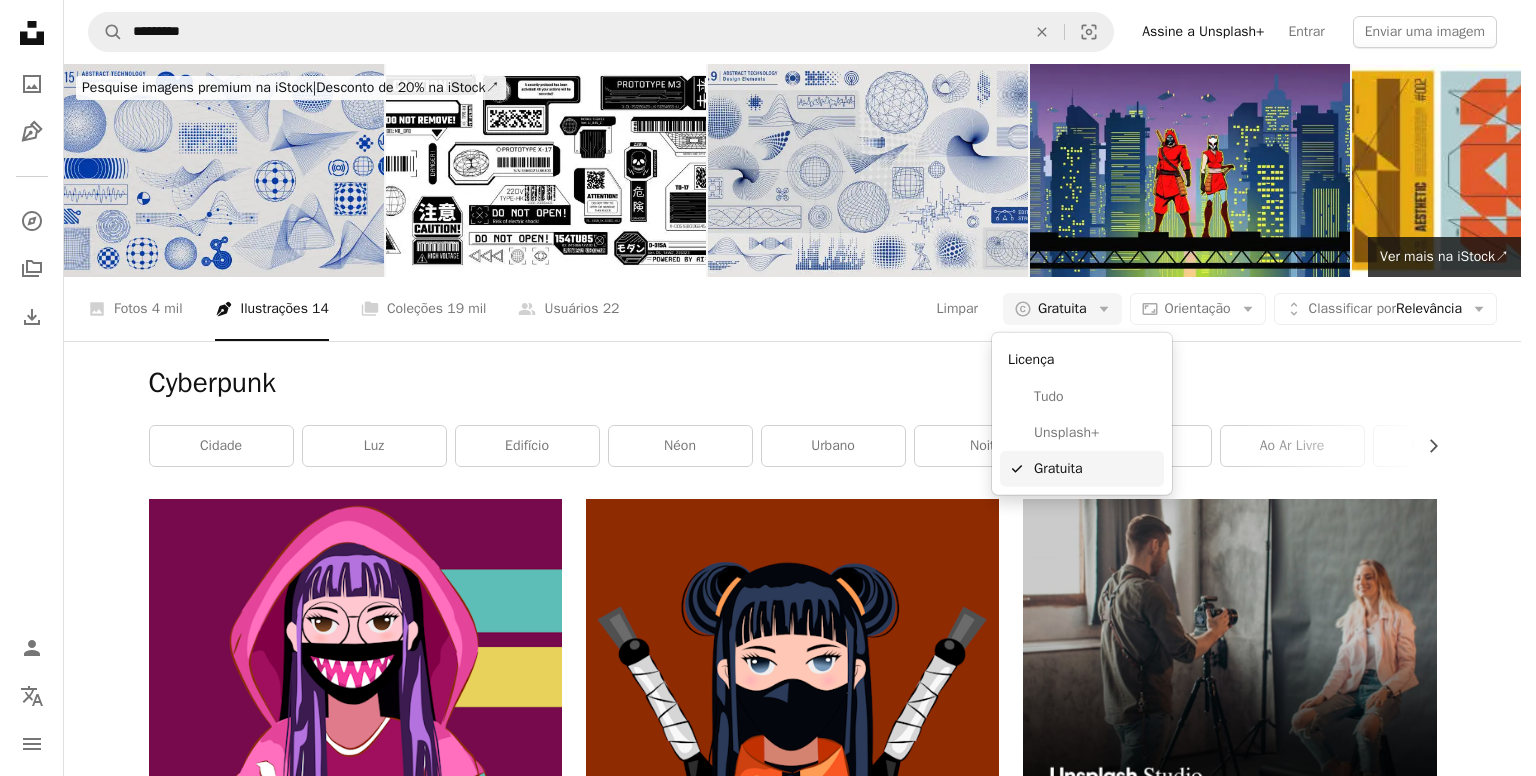 click on "Gratuita" at bounding box center (1095, 469) 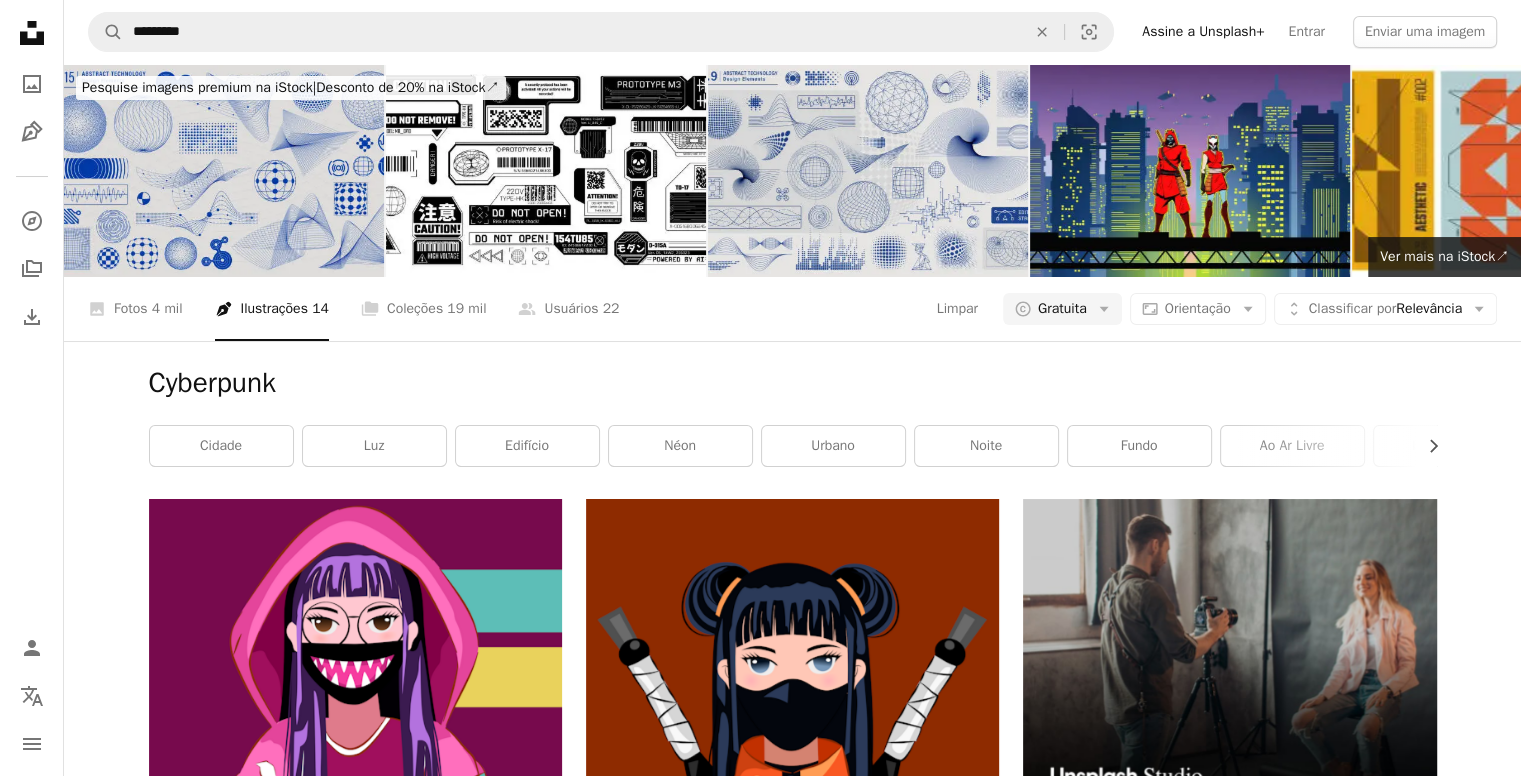 scroll, scrollTop: 18726, scrollLeft: 0, axis: vertical 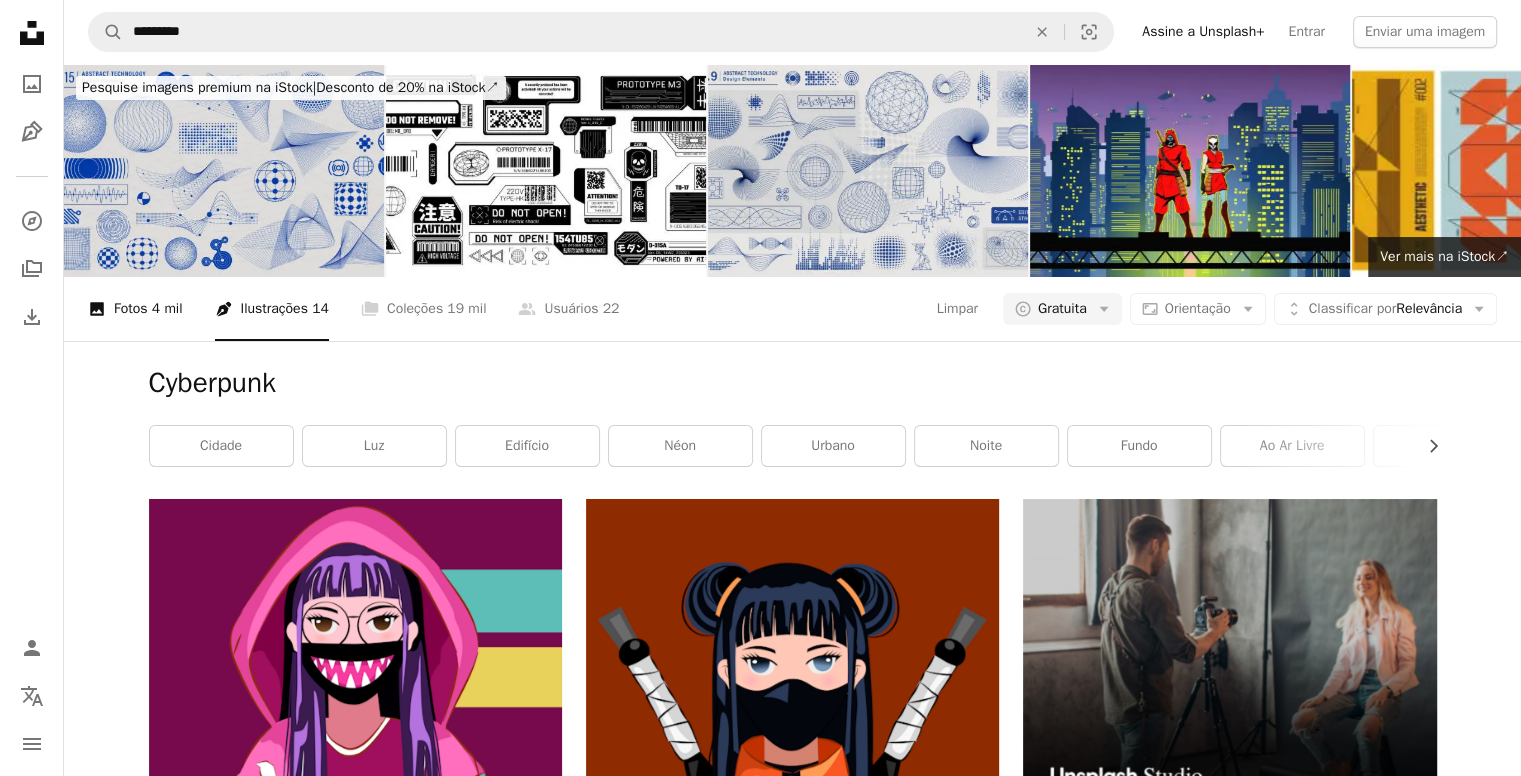 click on "A photo Fotos   4 mil" at bounding box center [135, 309] 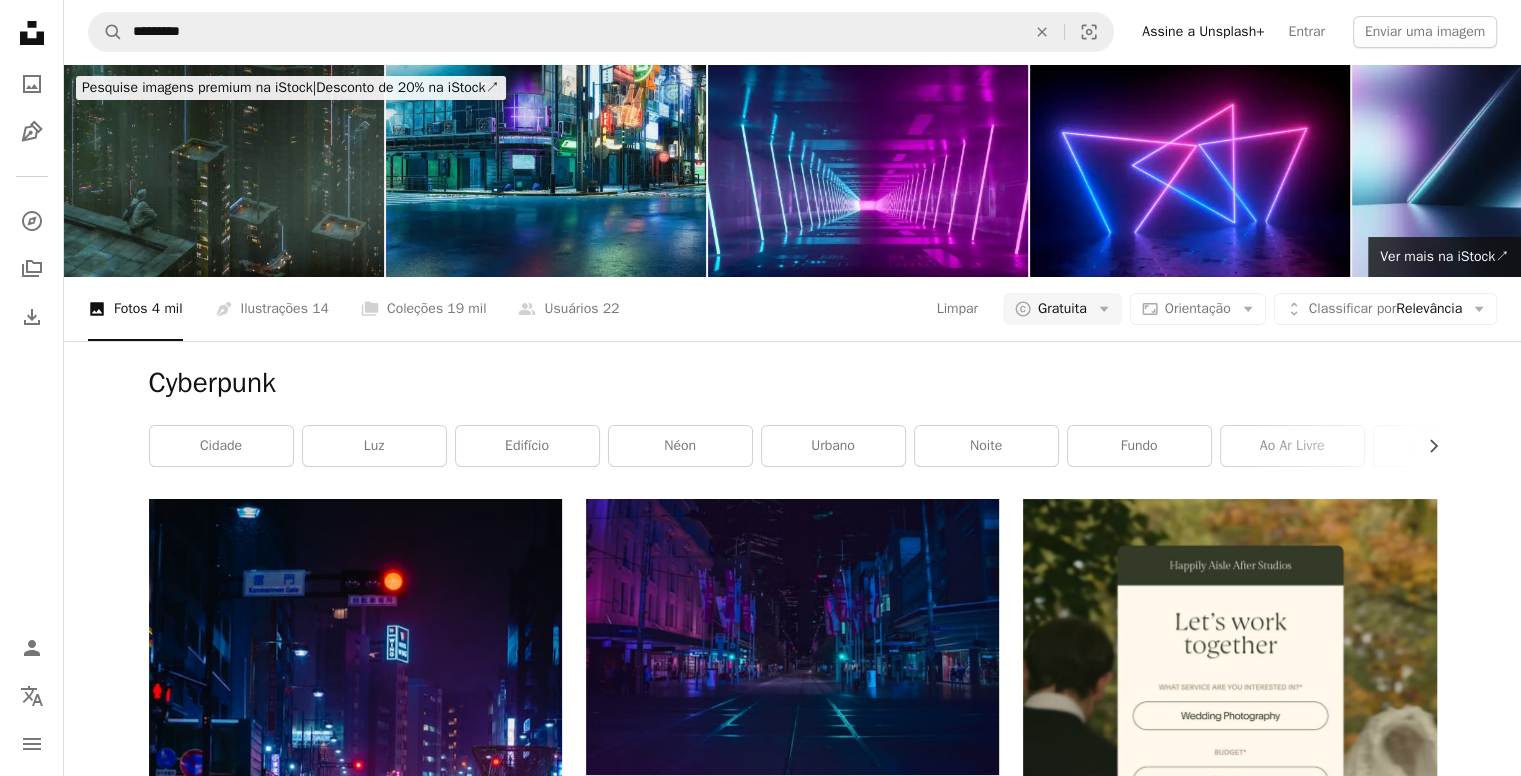 scroll, scrollTop: 3460, scrollLeft: 0, axis: vertical 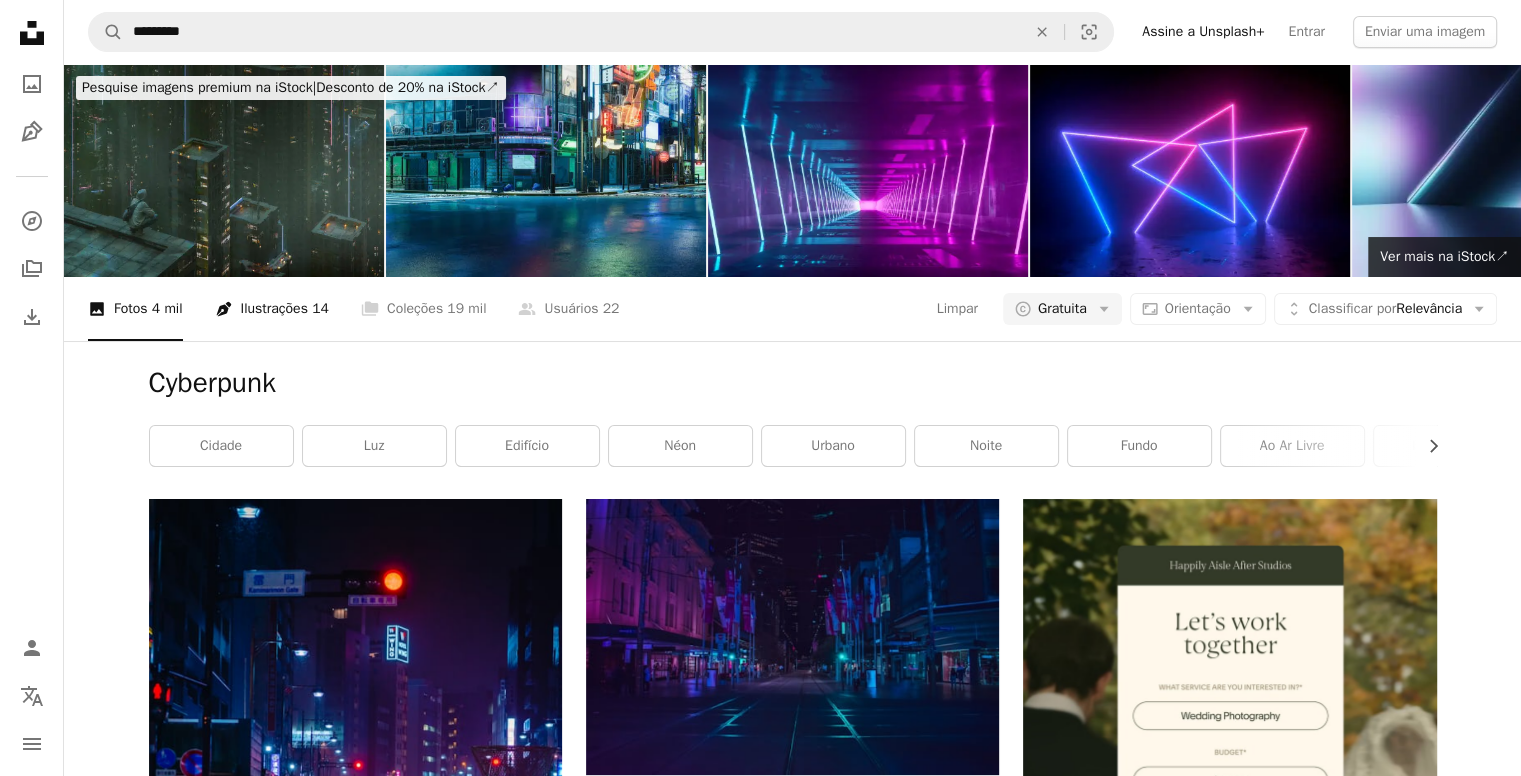 click on "Pen Tool Ilustrações   14" at bounding box center [272, 309] 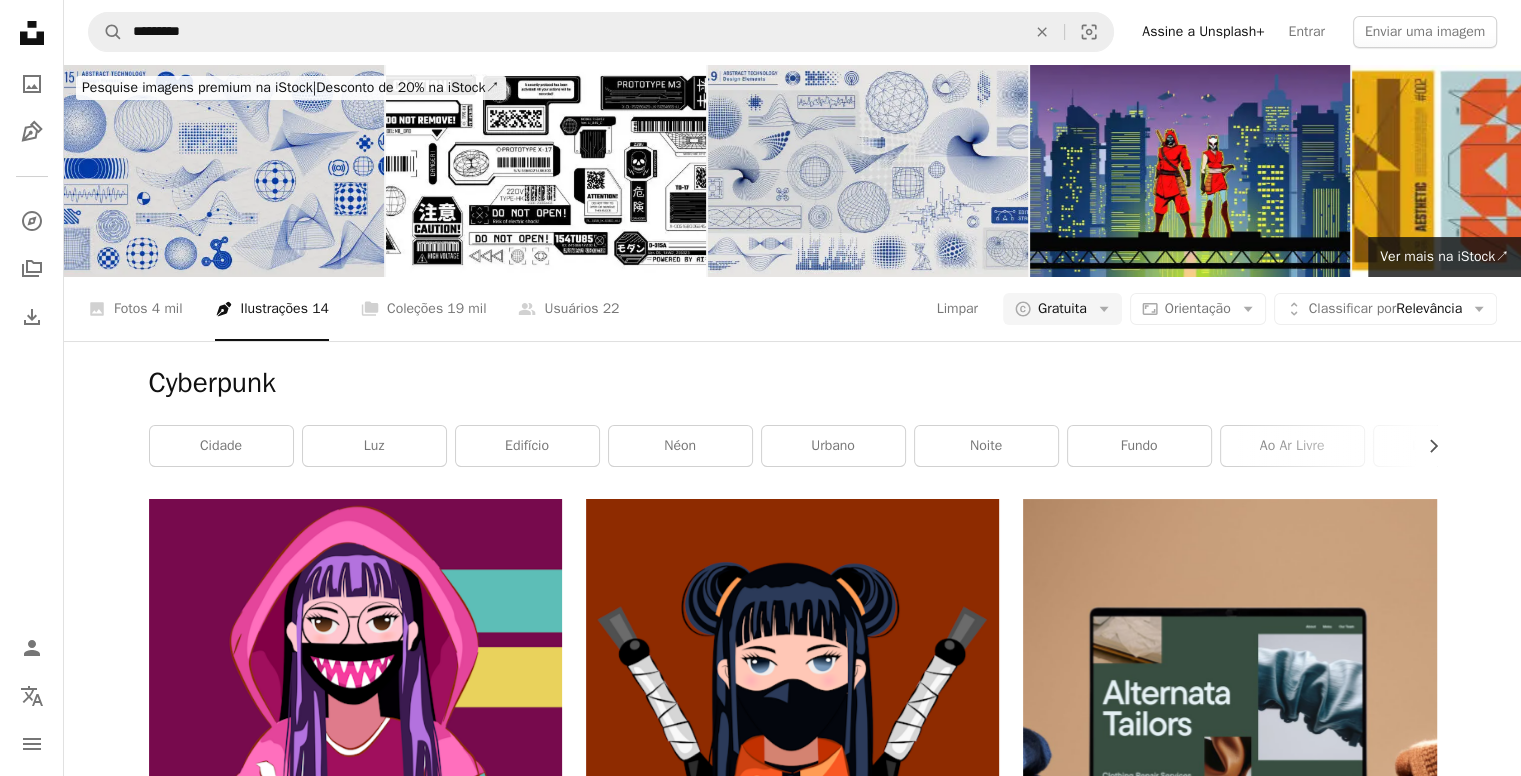 scroll, scrollTop: 0, scrollLeft: 0, axis: both 